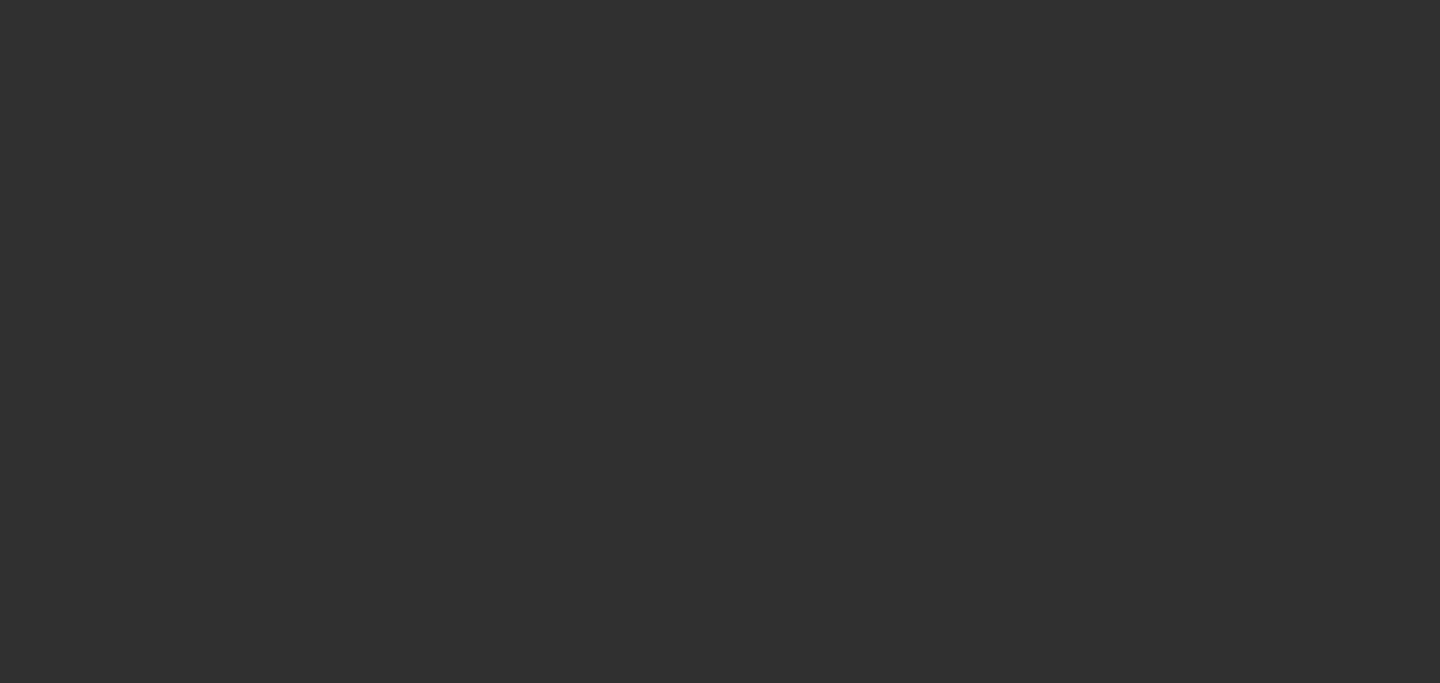 scroll, scrollTop: 0, scrollLeft: 0, axis: both 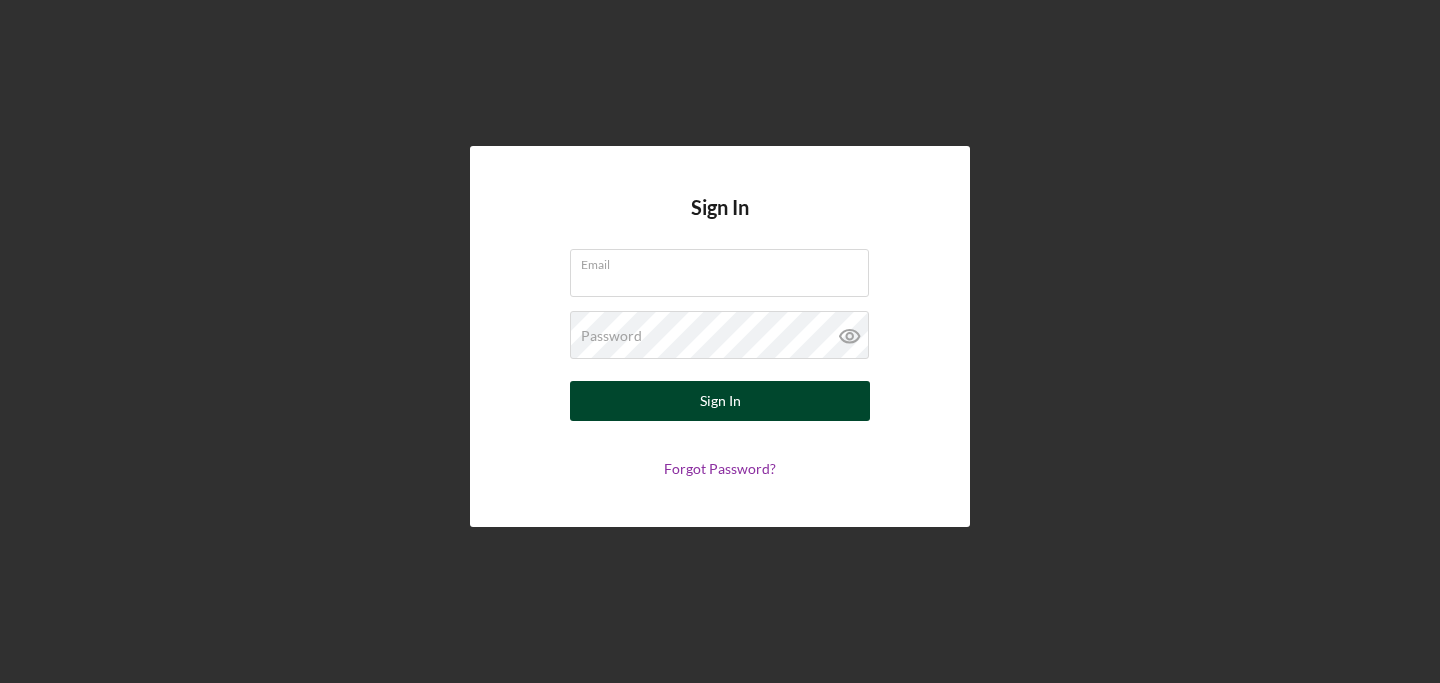 type on "[EMAIL]" 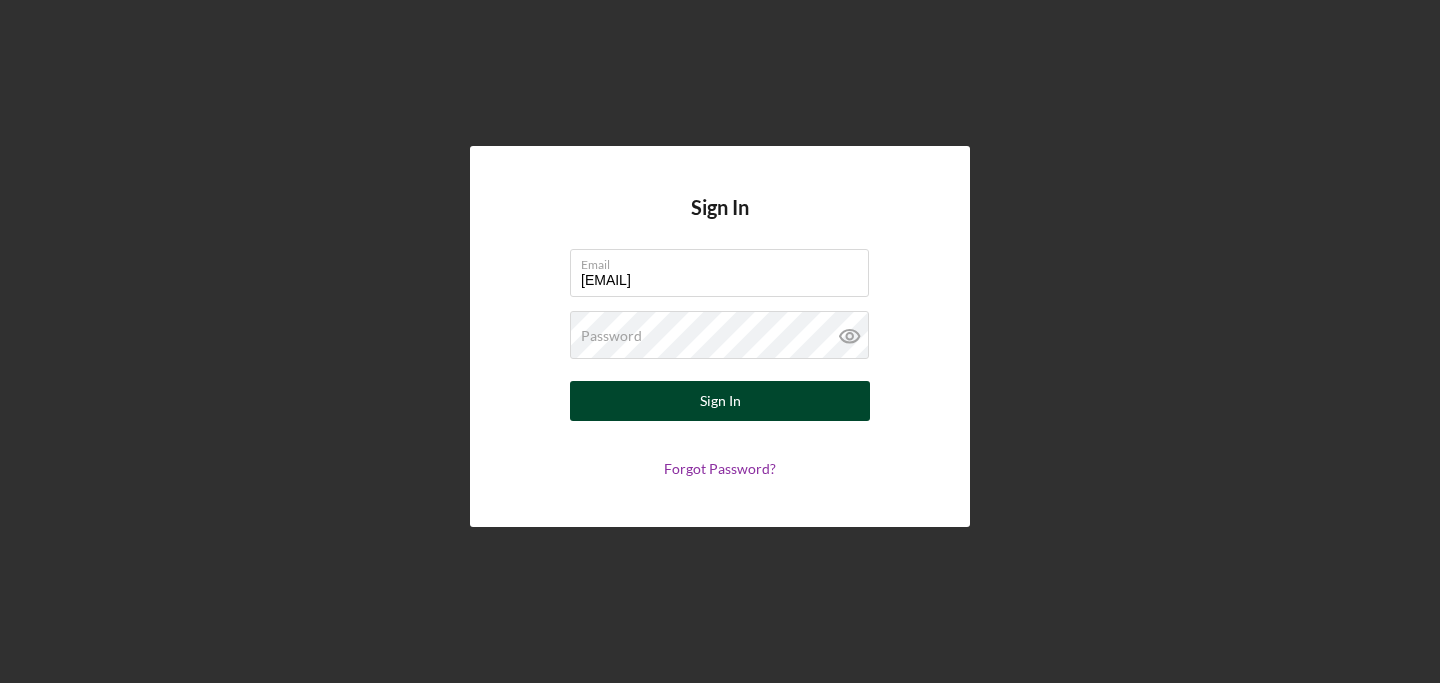 click on "Sign In" at bounding box center (720, 401) 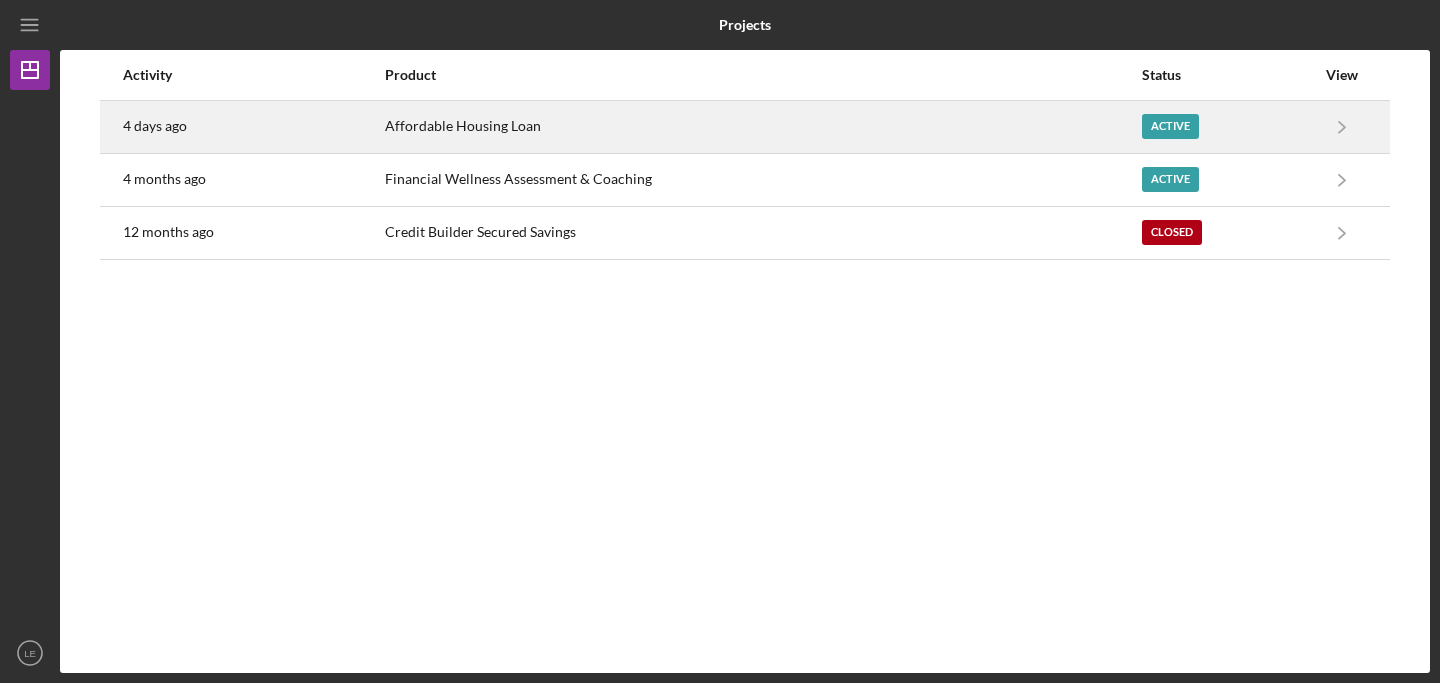 click on "Affordable Housing Loan" at bounding box center (763, 127) 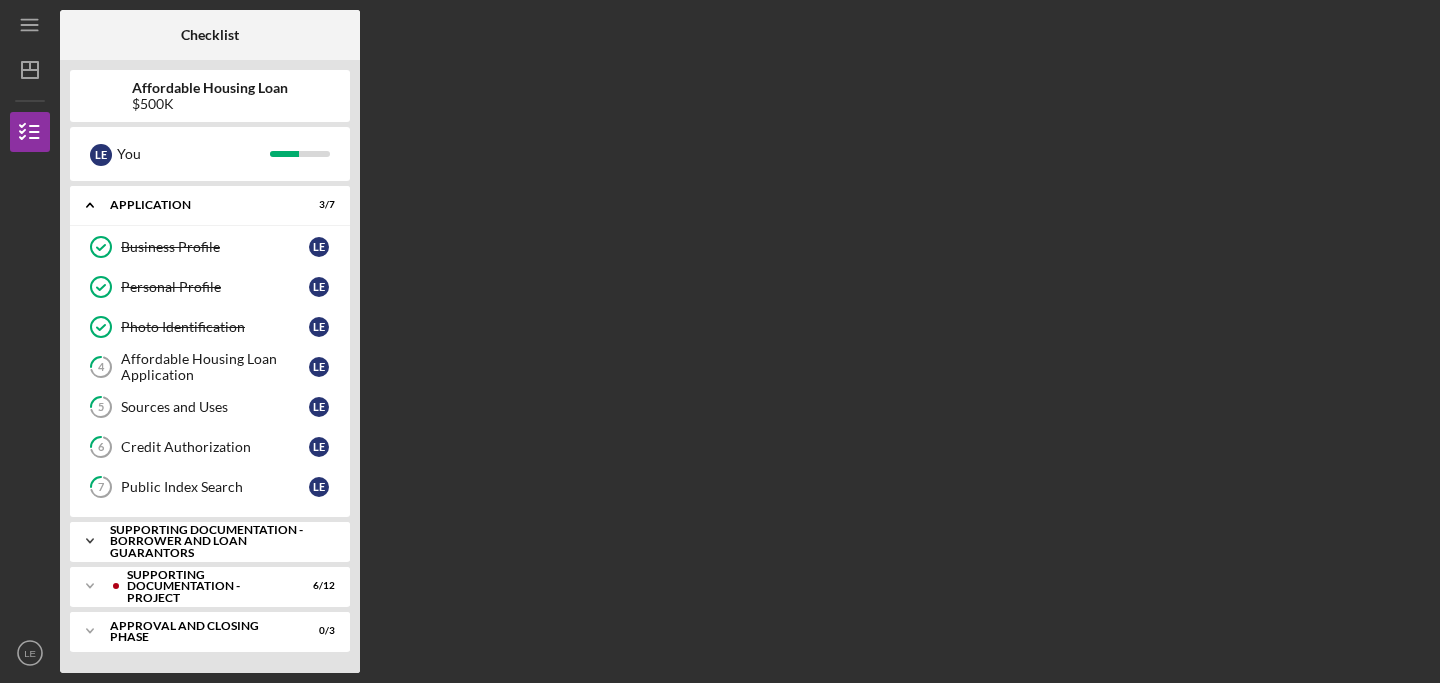 click on "Icon/Expander" 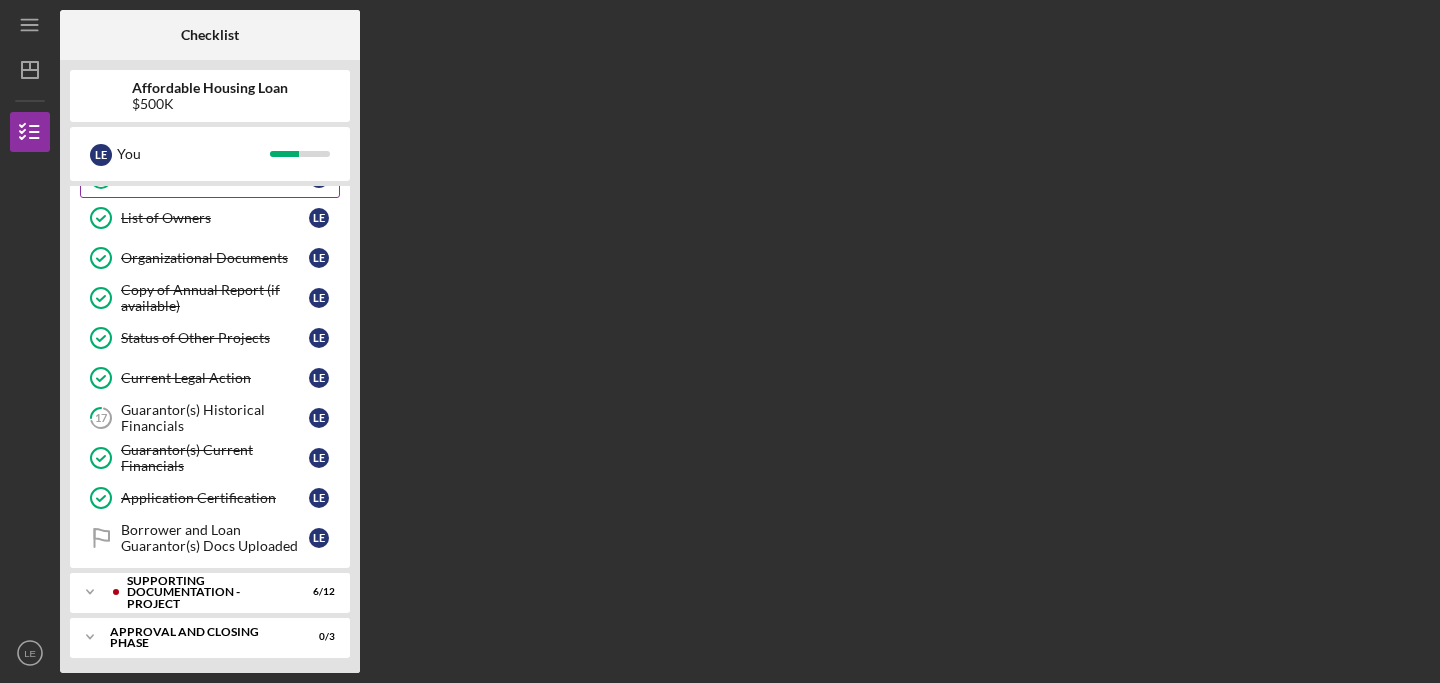 scroll, scrollTop: 530, scrollLeft: 0, axis: vertical 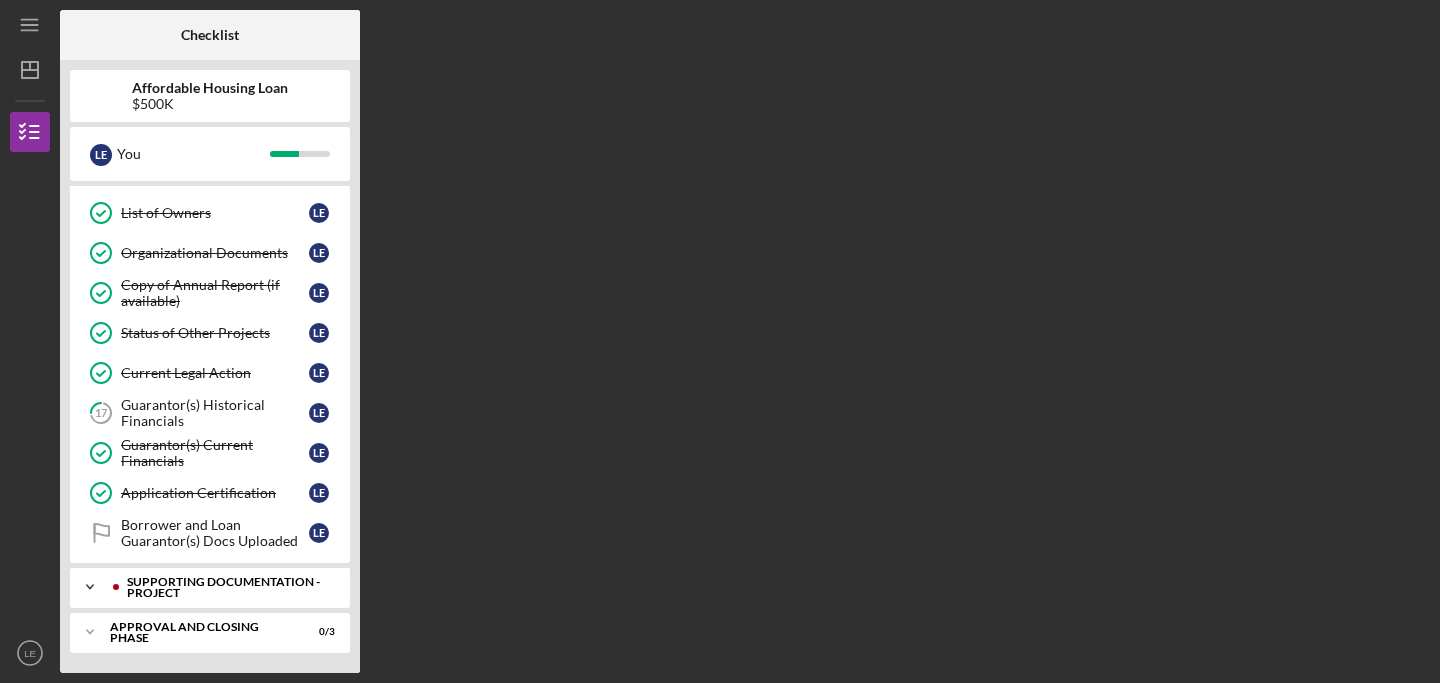 click on "Icon/Expander" 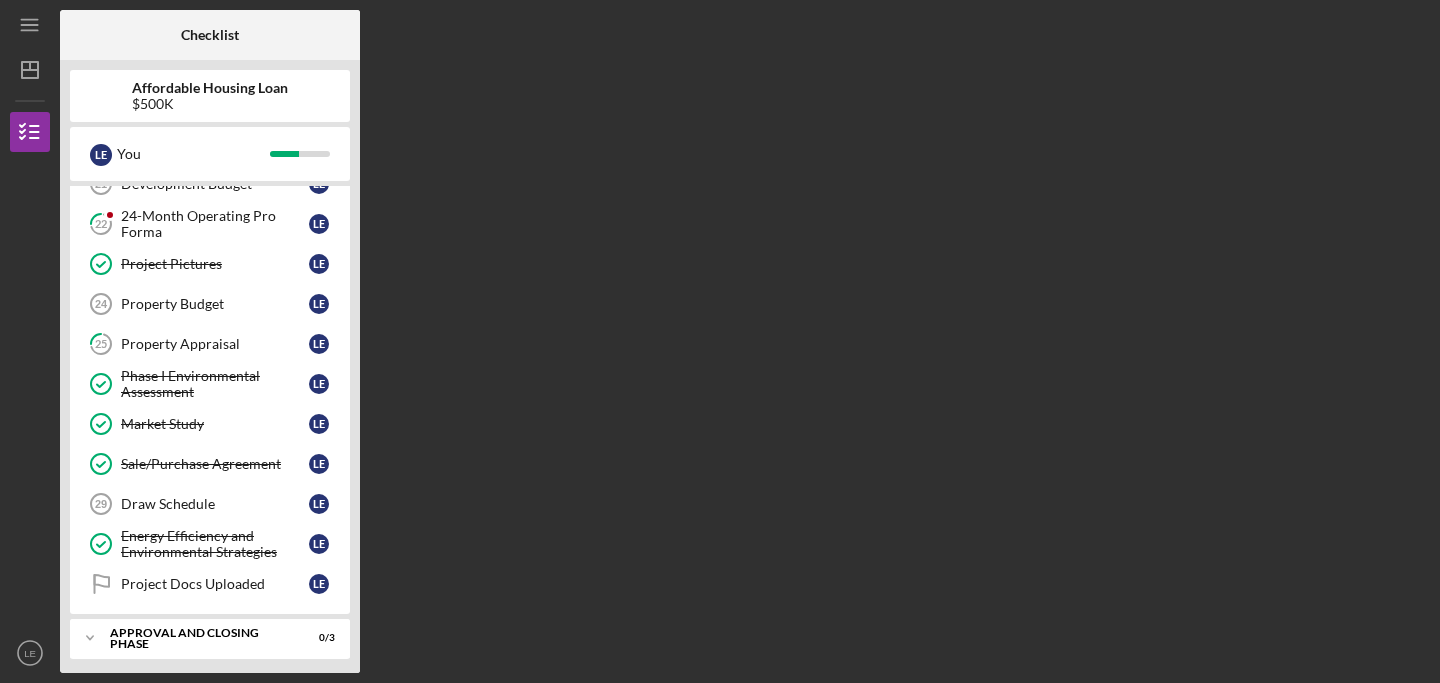 scroll, scrollTop: 1021, scrollLeft: 0, axis: vertical 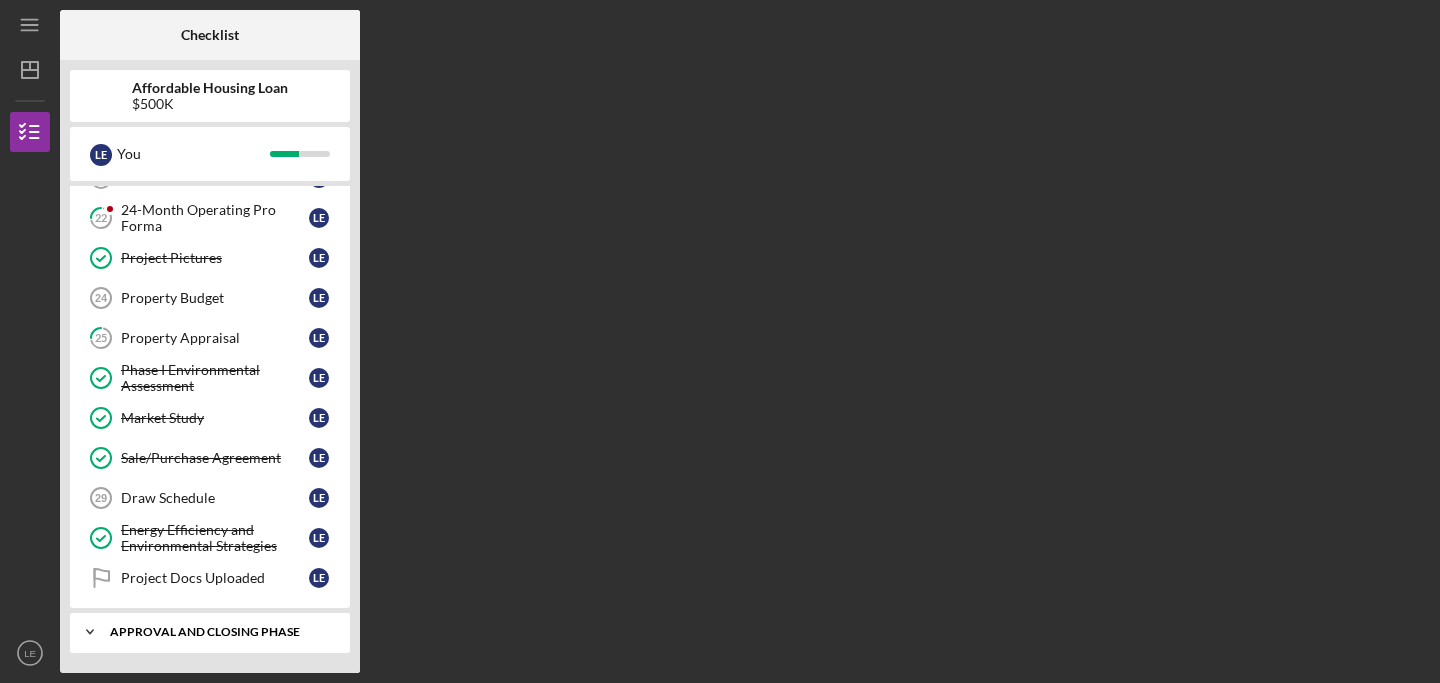 click on "Icon/Expander" 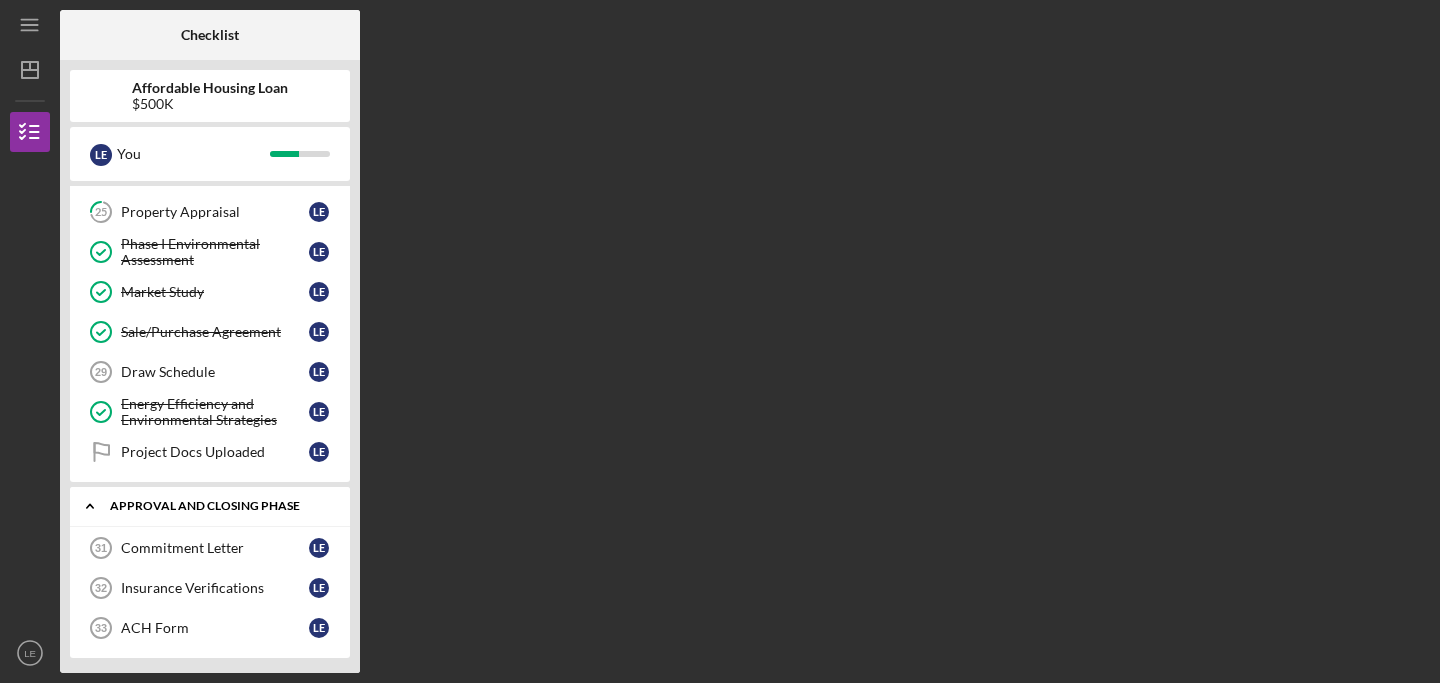scroll, scrollTop: 1152, scrollLeft: 0, axis: vertical 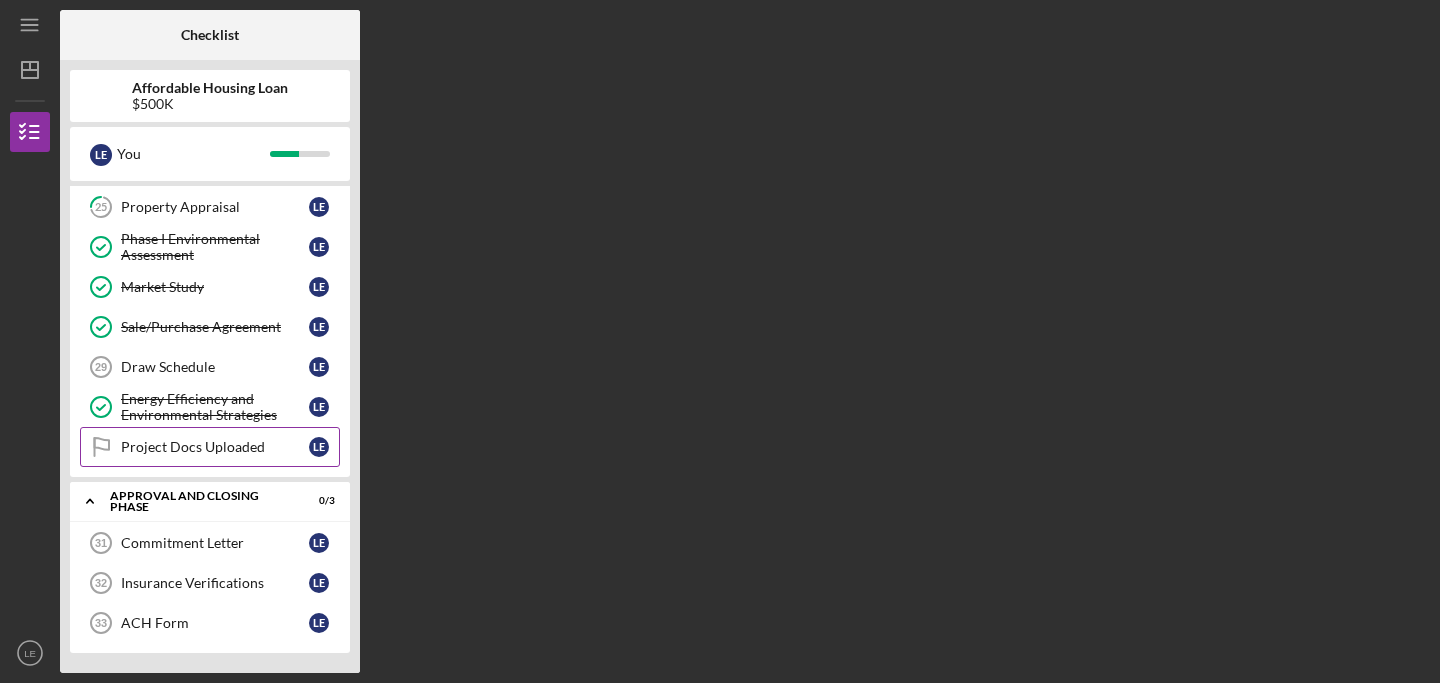 click on "Project Docs Uploaded" at bounding box center (215, 447) 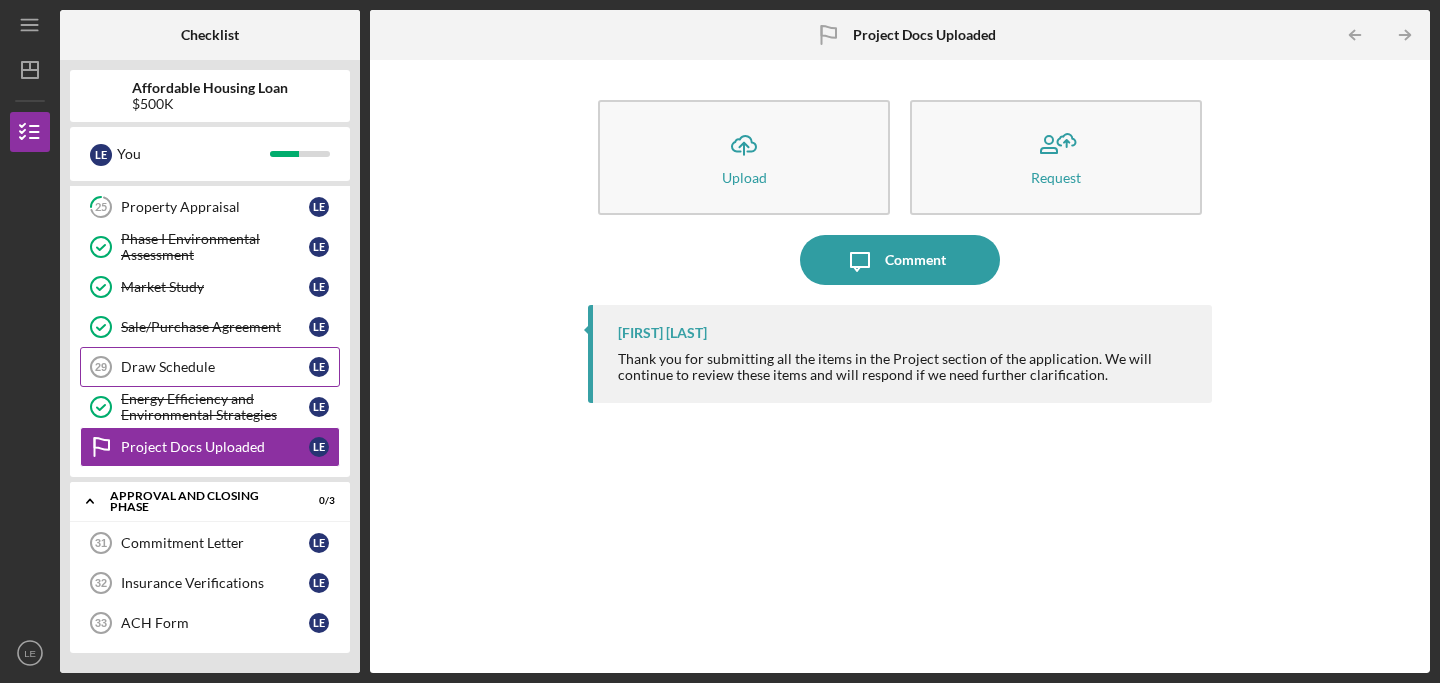 click on "Draw Schedule" at bounding box center (215, 367) 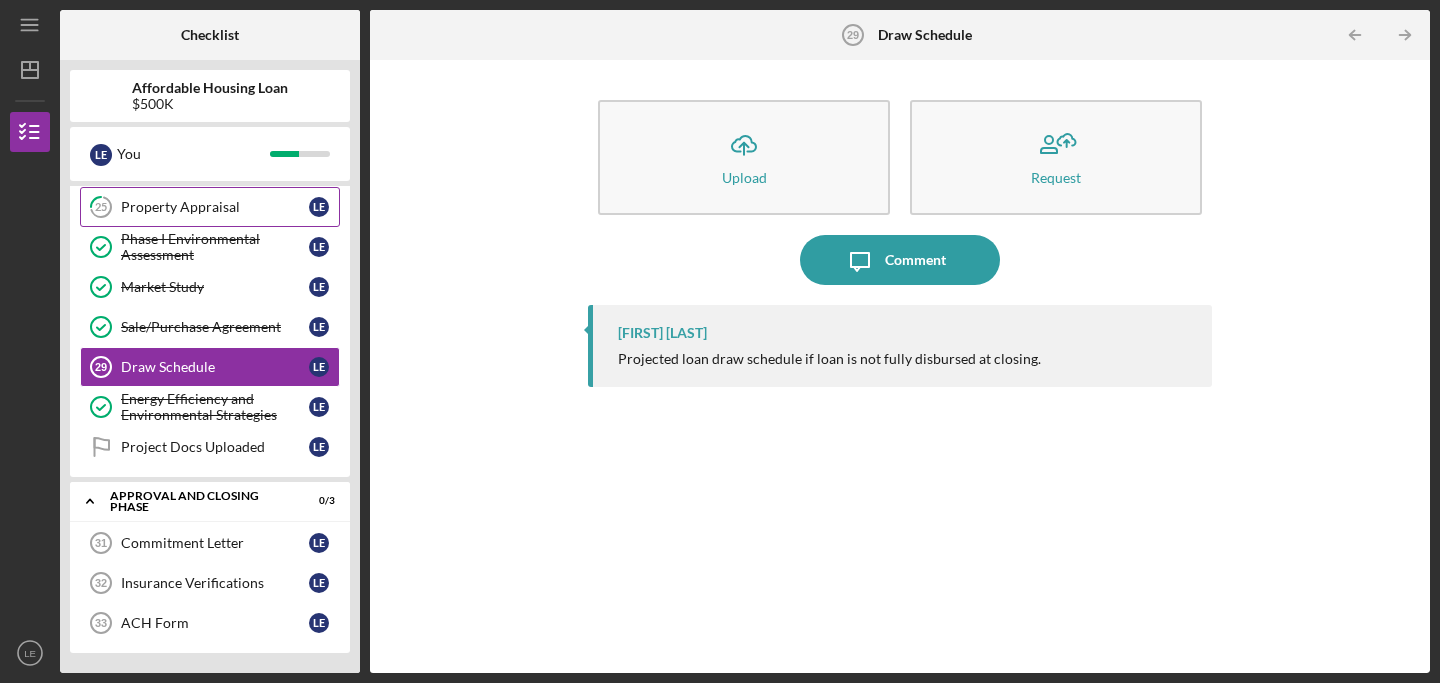 click on "Property Appraisal" at bounding box center (215, 207) 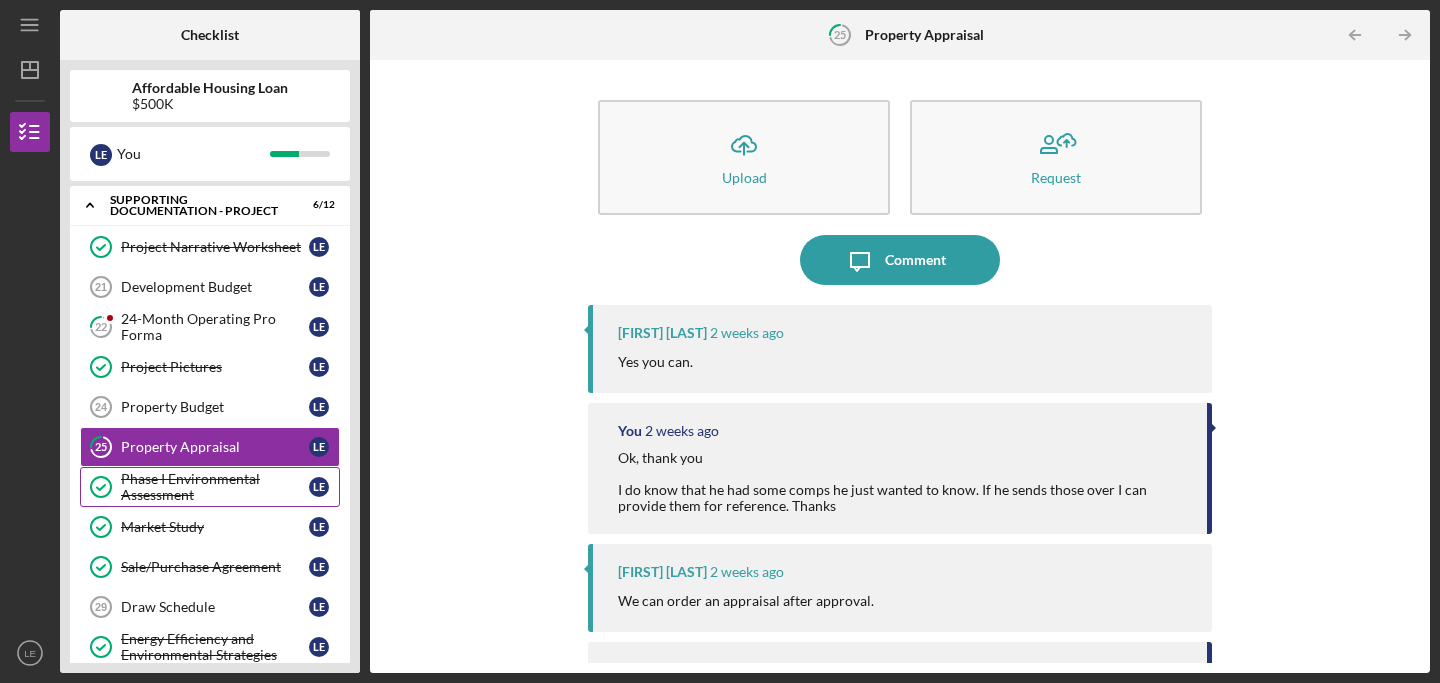 scroll, scrollTop: 911, scrollLeft: 0, axis: vertical 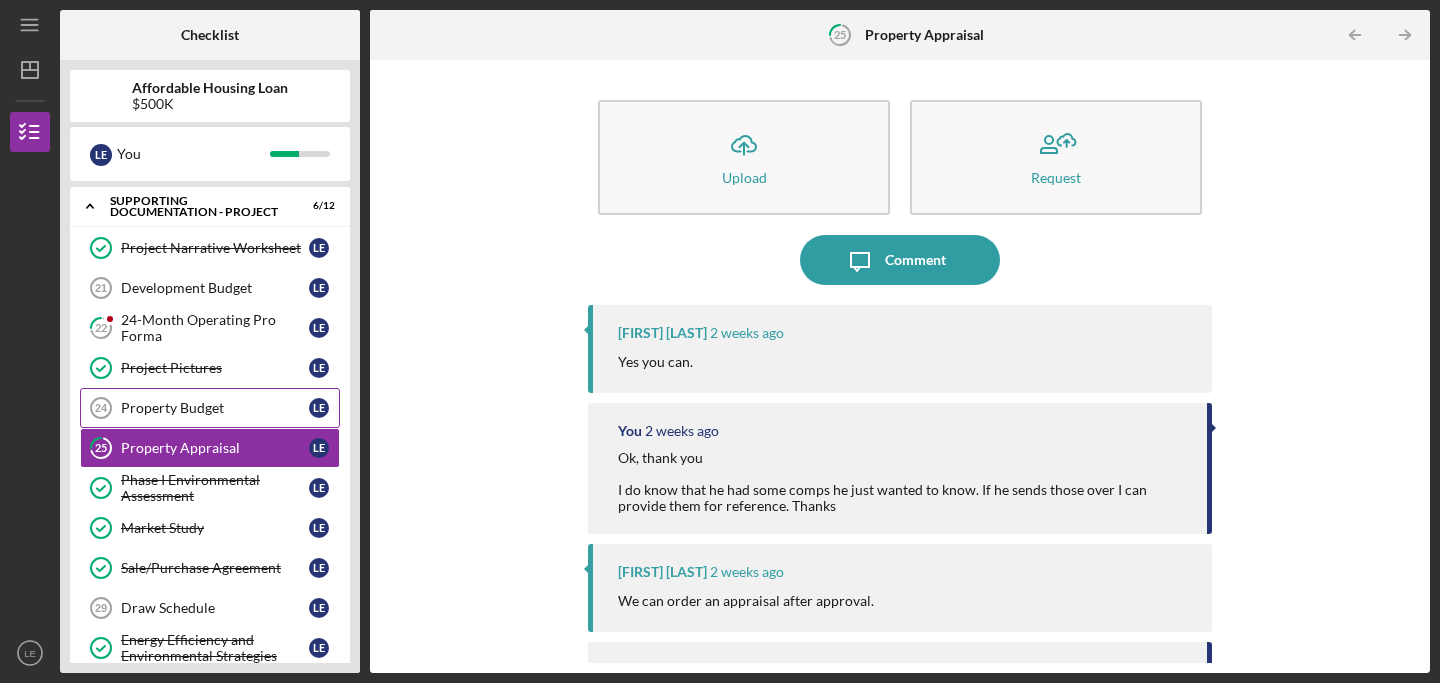 click on "Property Budget" at bounding box center (215, 408) 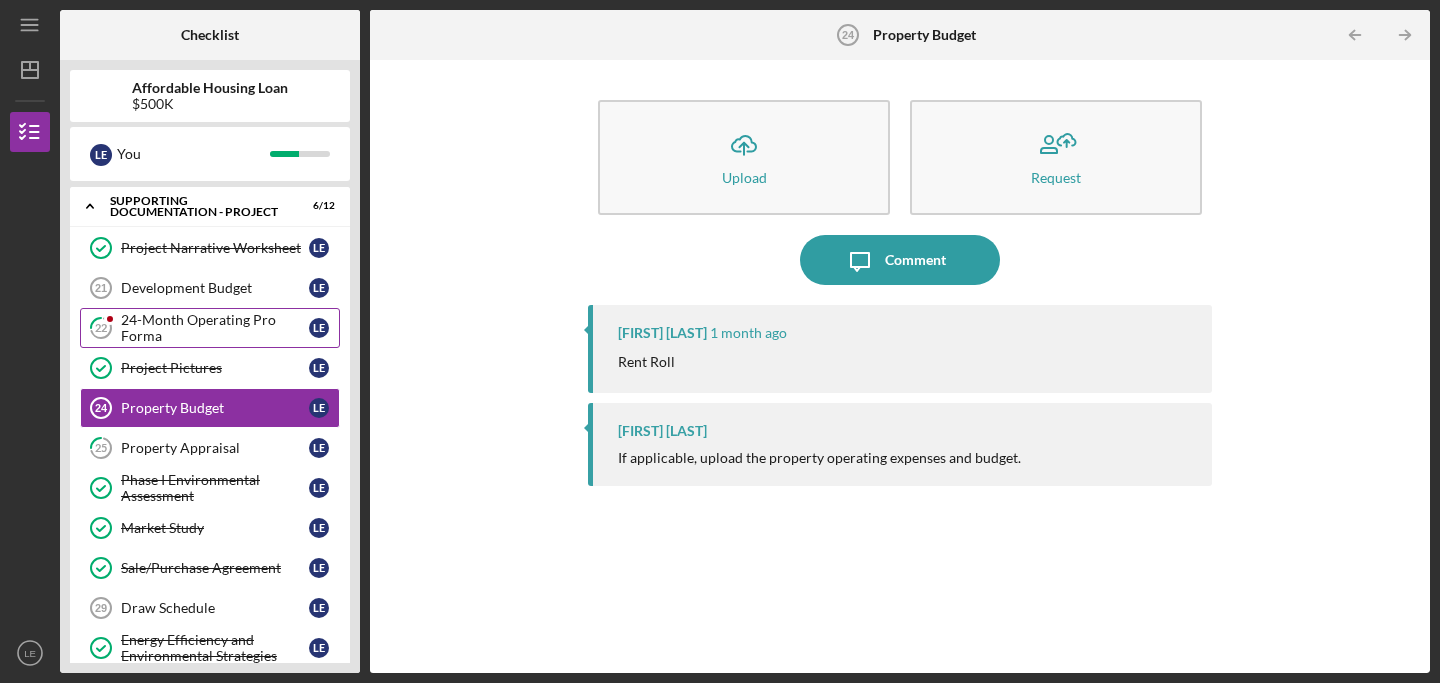 click on "24-Month Operating Pro Forma" at bounding box center (215, 328) 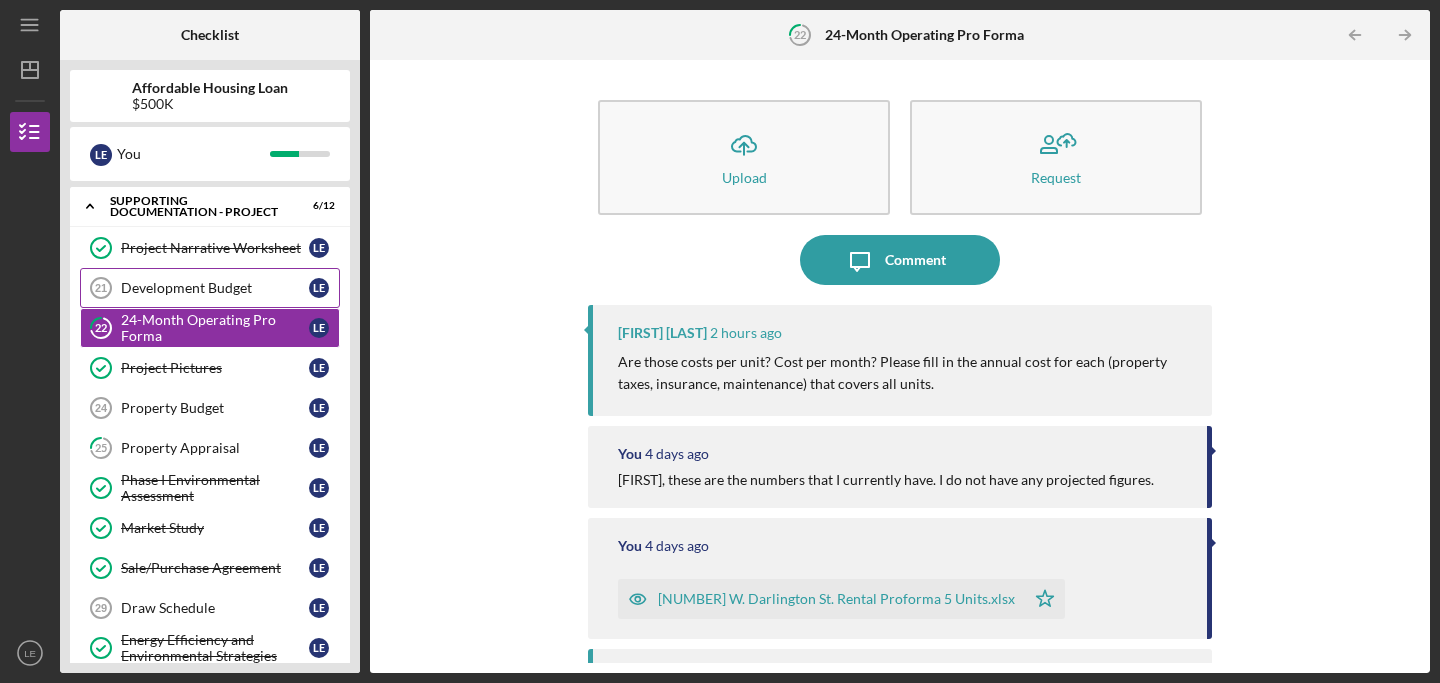 click on "Development Budget" at bounding box center (215, 288) 